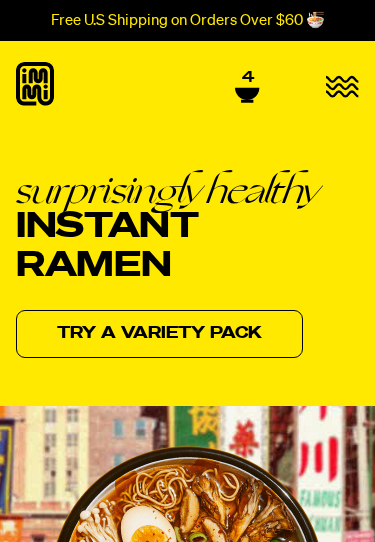 scroll, scrollTop: 0, scrollLeft: 0, axis: both 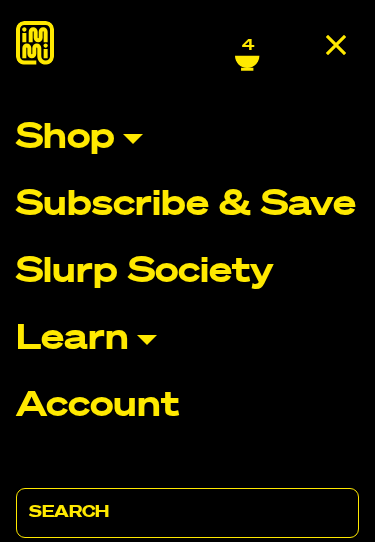 click on "Shop" at bounding box center [187, 138] 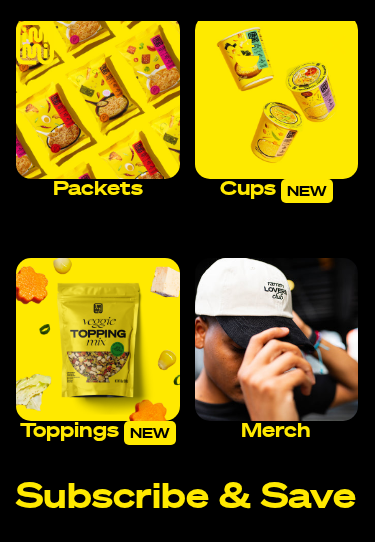 scroll, scrollTop: 173, scrollLeft: 0, axis: vertical 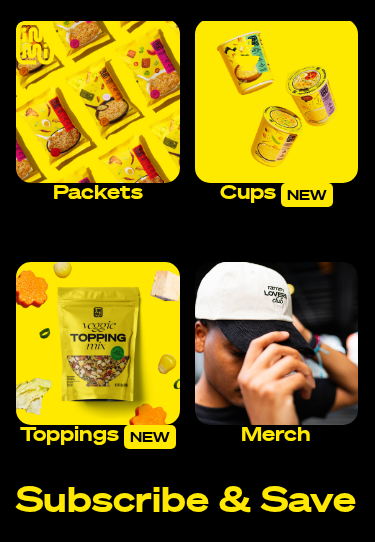 click at bounding box center (98, 344) 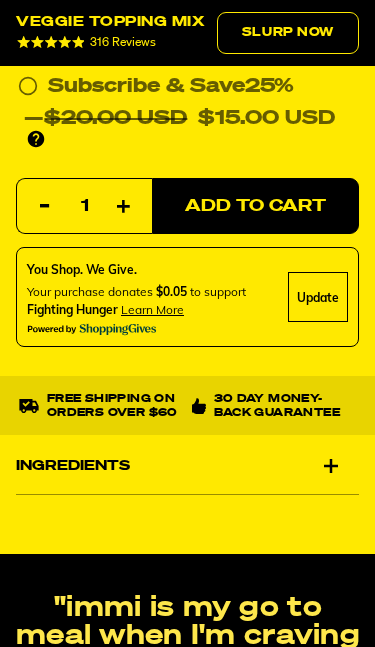 scroll, scrollTop: 1050, scrollLeft: 0, axis: vertical 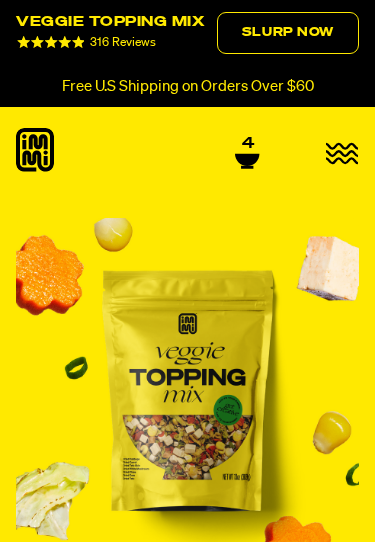 click 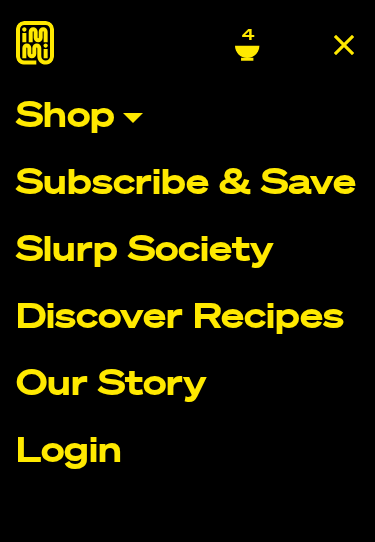 click on "Shop" at bounding box center (187, 117) 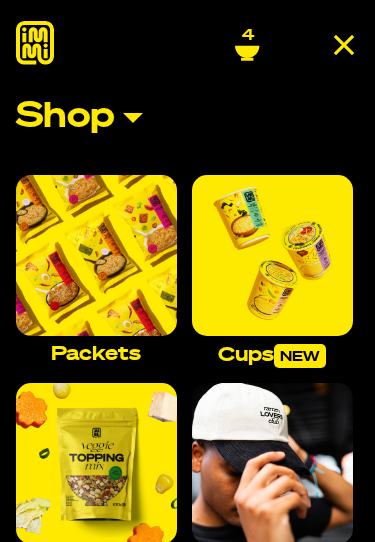 click at bounding box center [272, 255] 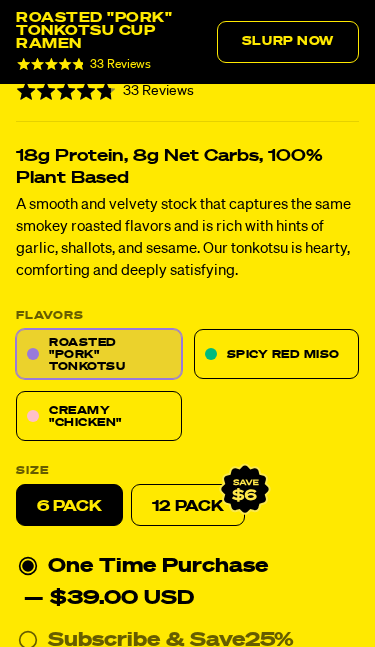 scroll, scrollTop: 699, scrollLeft: 0, axis: vertical 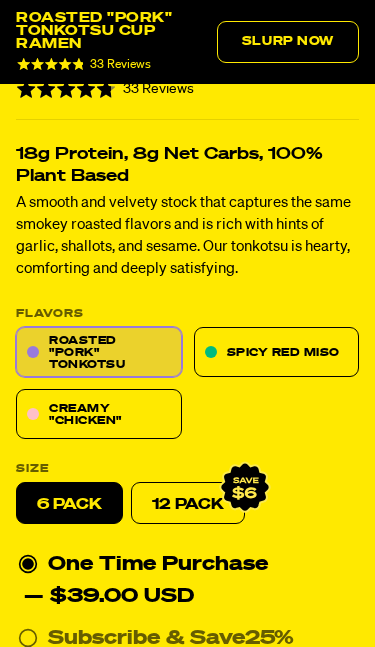 click on "Spicy Red Miso" at bounding box center [277, 352] 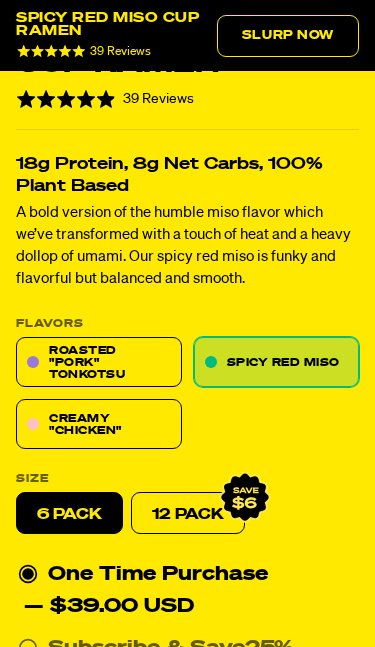 scroll, scrollTop: 650, scrollLeft: 0, axis: vertical 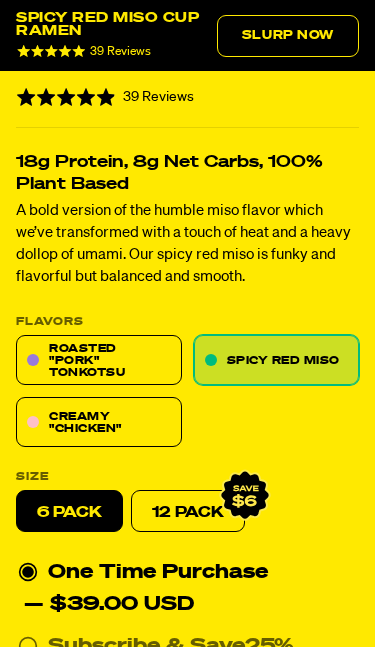 click on "Creamy "Chicken"" at bounding box center [99, 422] 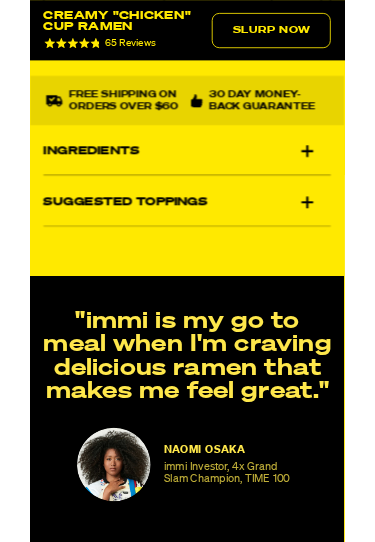 scroll, scrollTop: 1588, scrollLeft: 0, axis: vertical 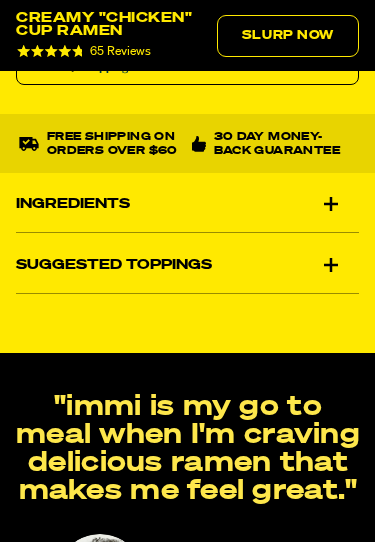 click on "Ingredients" at bounding box center (187, 204) 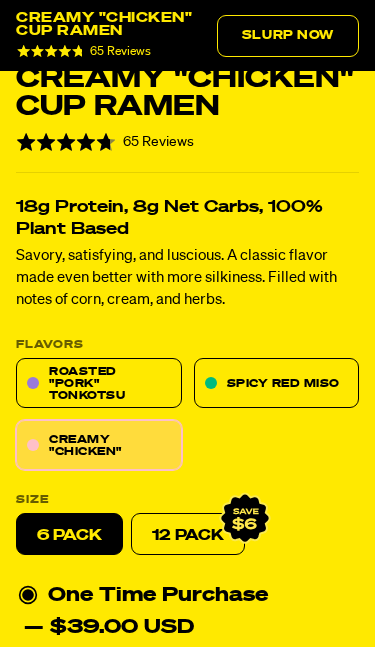 scroll, scrollTop: 624, scrollLeft: 0, axis: vertical 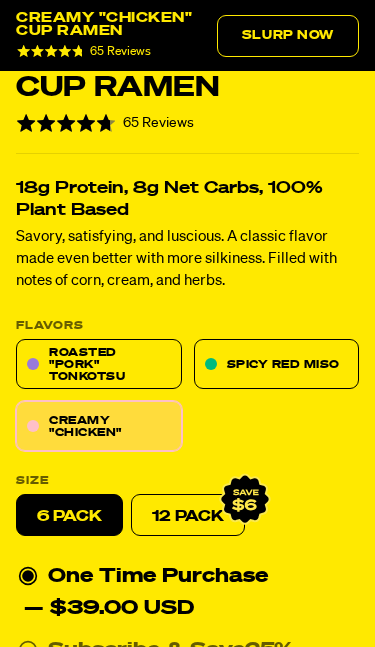 click on "Roasted "Pork" Tonkotsu" at bounding box center [99, 364] 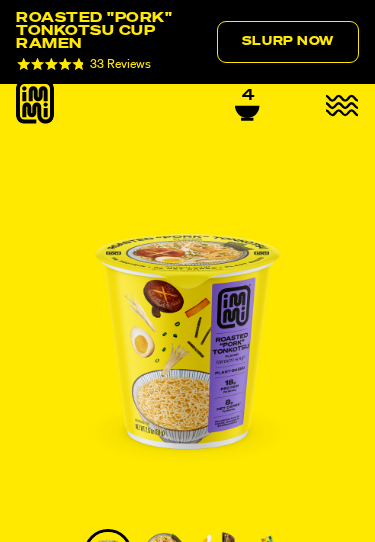 scroll, scrollTop: 0, scrollLeft: 0, axis: both 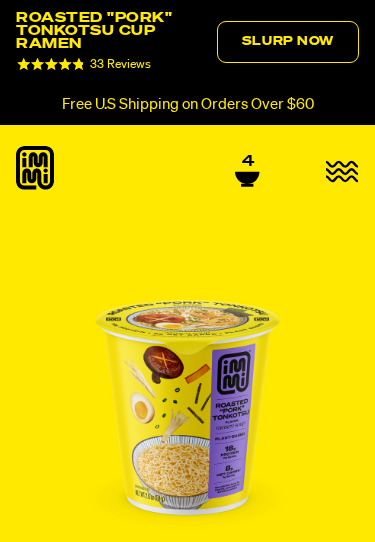 click on "4" at bounding box center (248, 162) 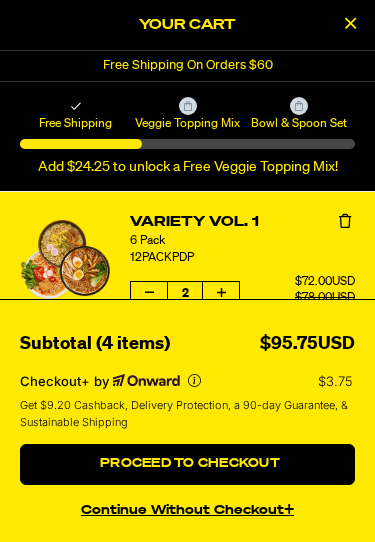scroll, scrollTop: 0, scrollLeft: 0, axis: both 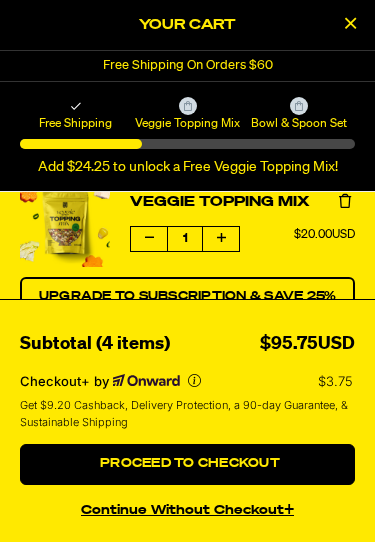 click at bounding box center (149, 238) 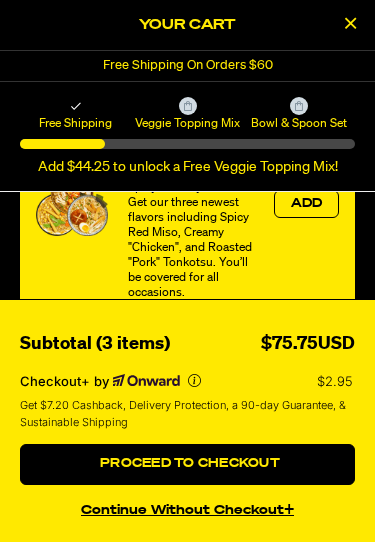 scroll, scrollTop: 639, scrollLeft: 0, axis: vertical 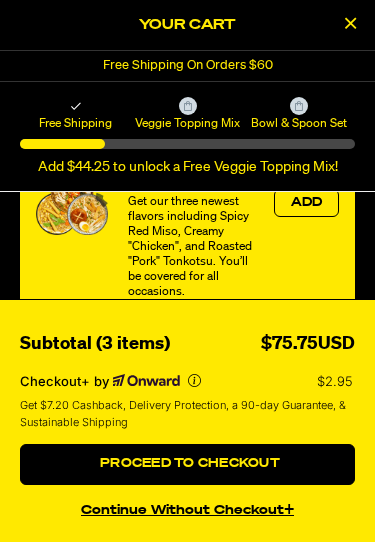 click at bounding box center [350, 25] 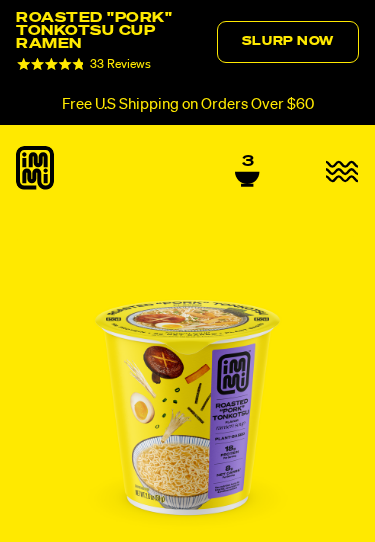 click 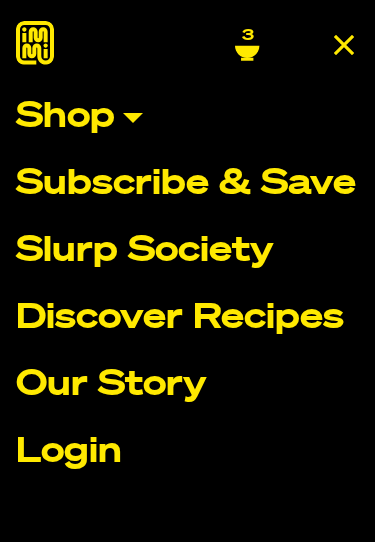click 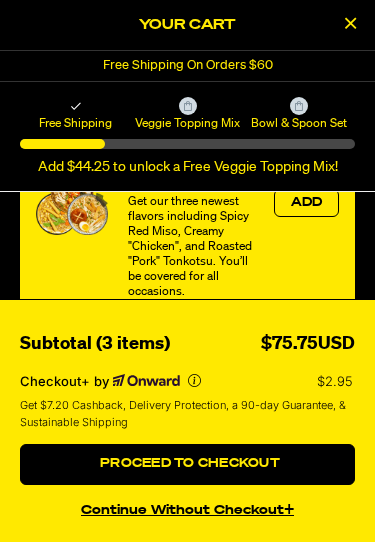 scroll, scrollTop: 0, scrollLeft: 0, axis: both 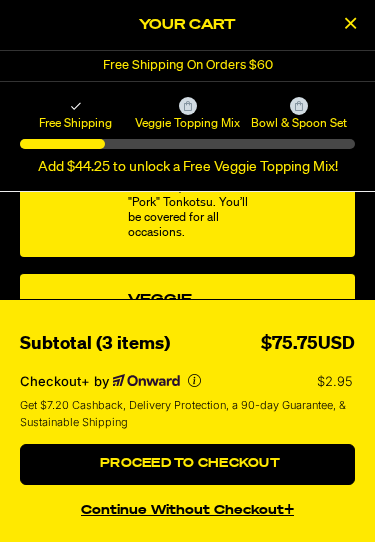 click at bounding box center [350, 25] 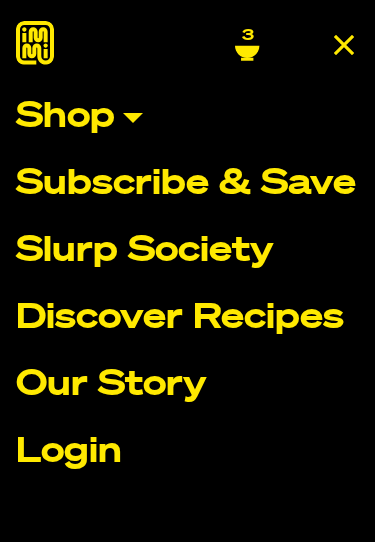 click on "3" at bounding box center (247, 44) 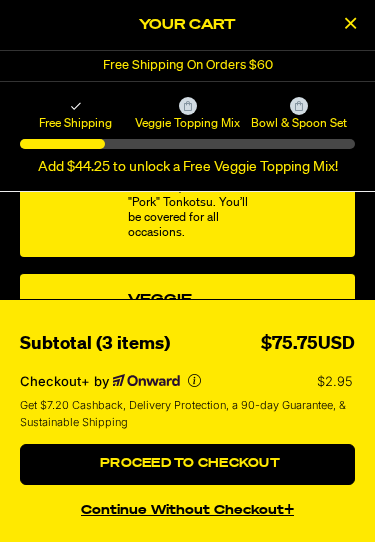 scroll, scrollTop: 0, scrollLeft: 0, axis: both 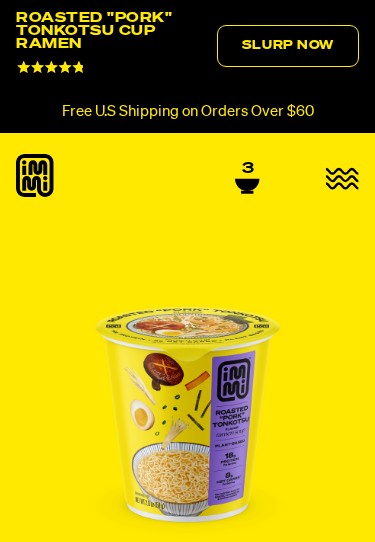click on "3" at bounding box center (248, 169) 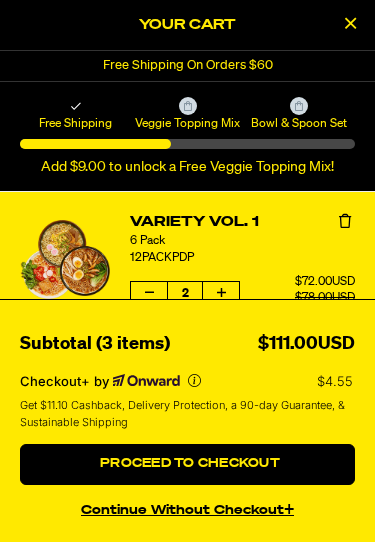 scroll, scrollTop: 0, scrollLeft: 0, axis: both 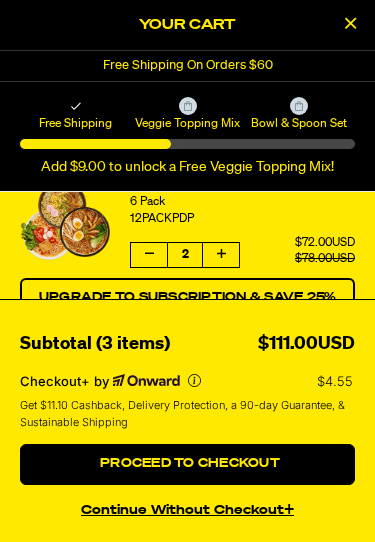 click at bounding box center (149, 254) 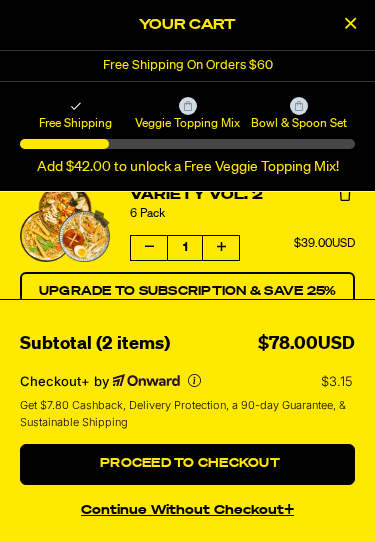 scroll, scrollTop: 202, scrollLeft: 0, axis: vertical 